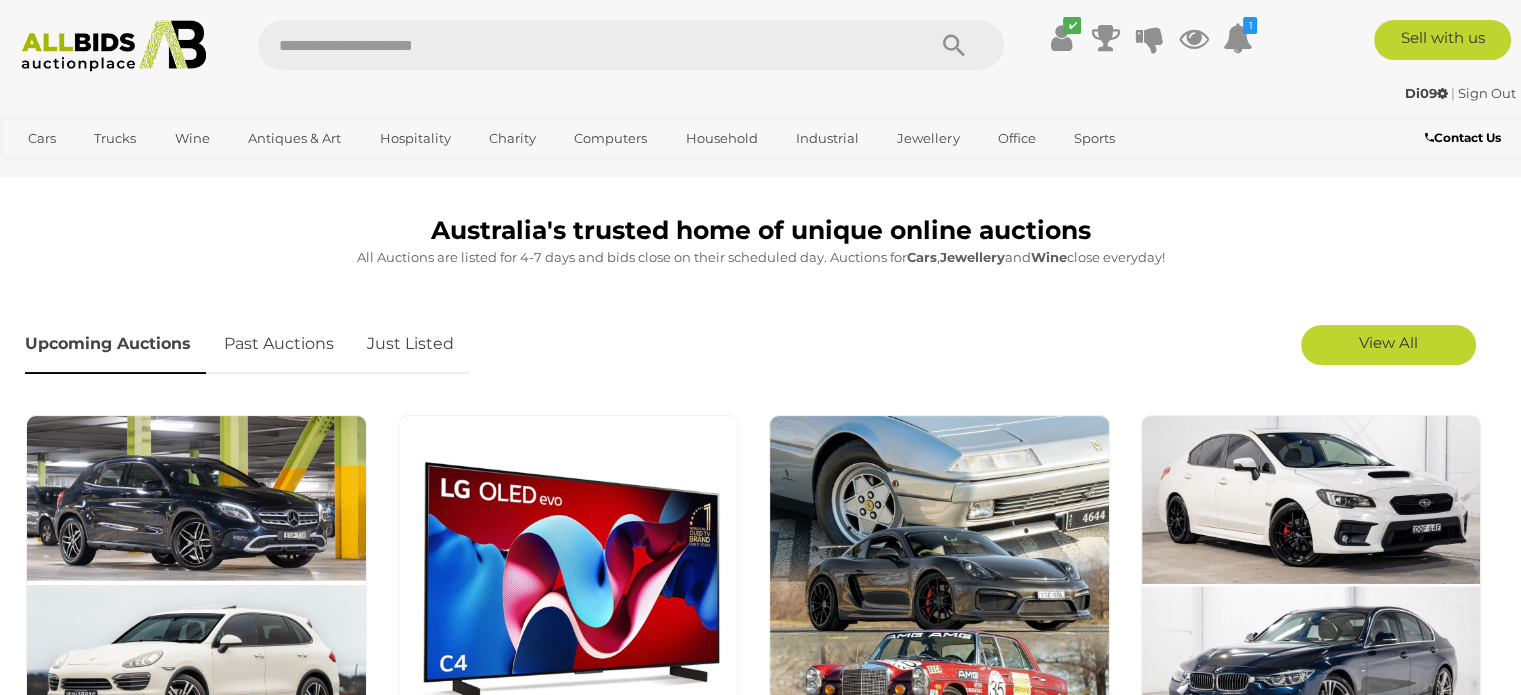scroll, scrollTop: 500, scrollLeft: 0, axis: vertical 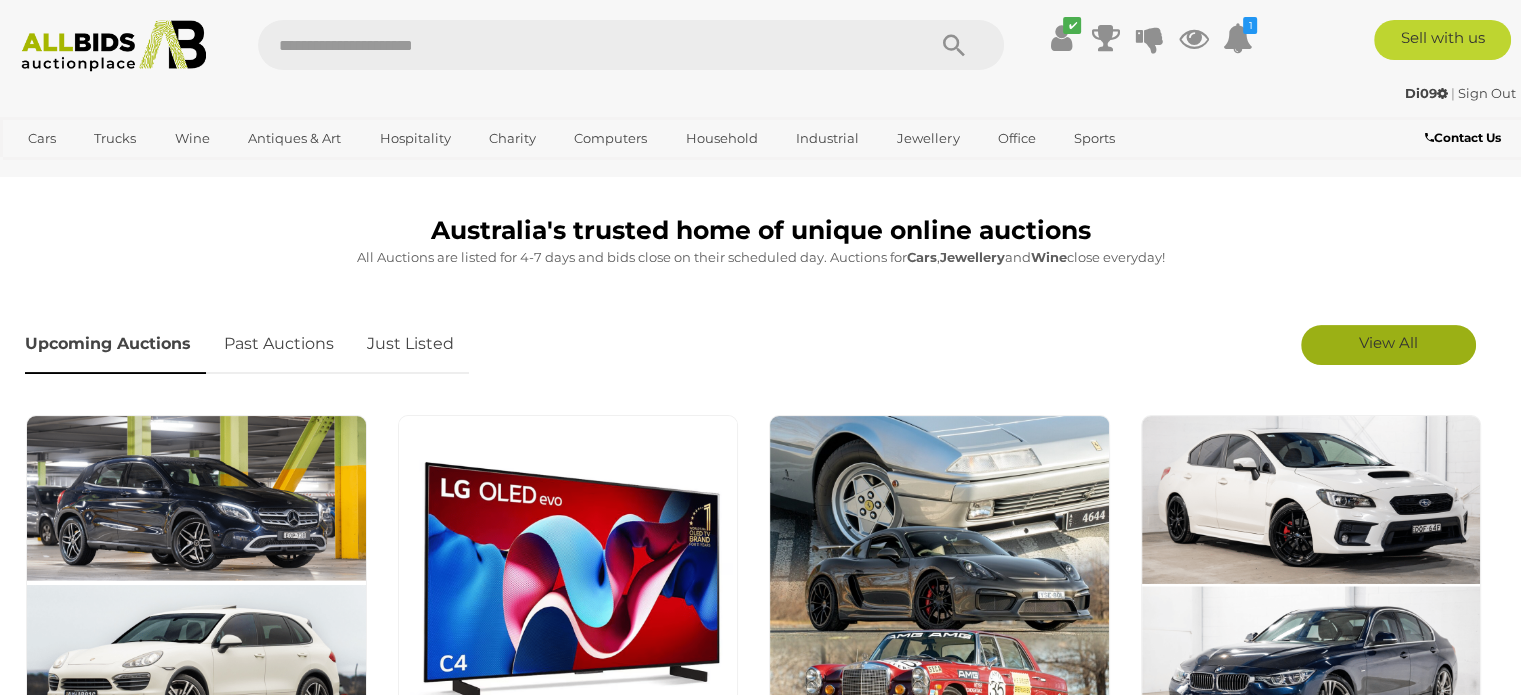click on "View All" at bounding box center (1388, 345) 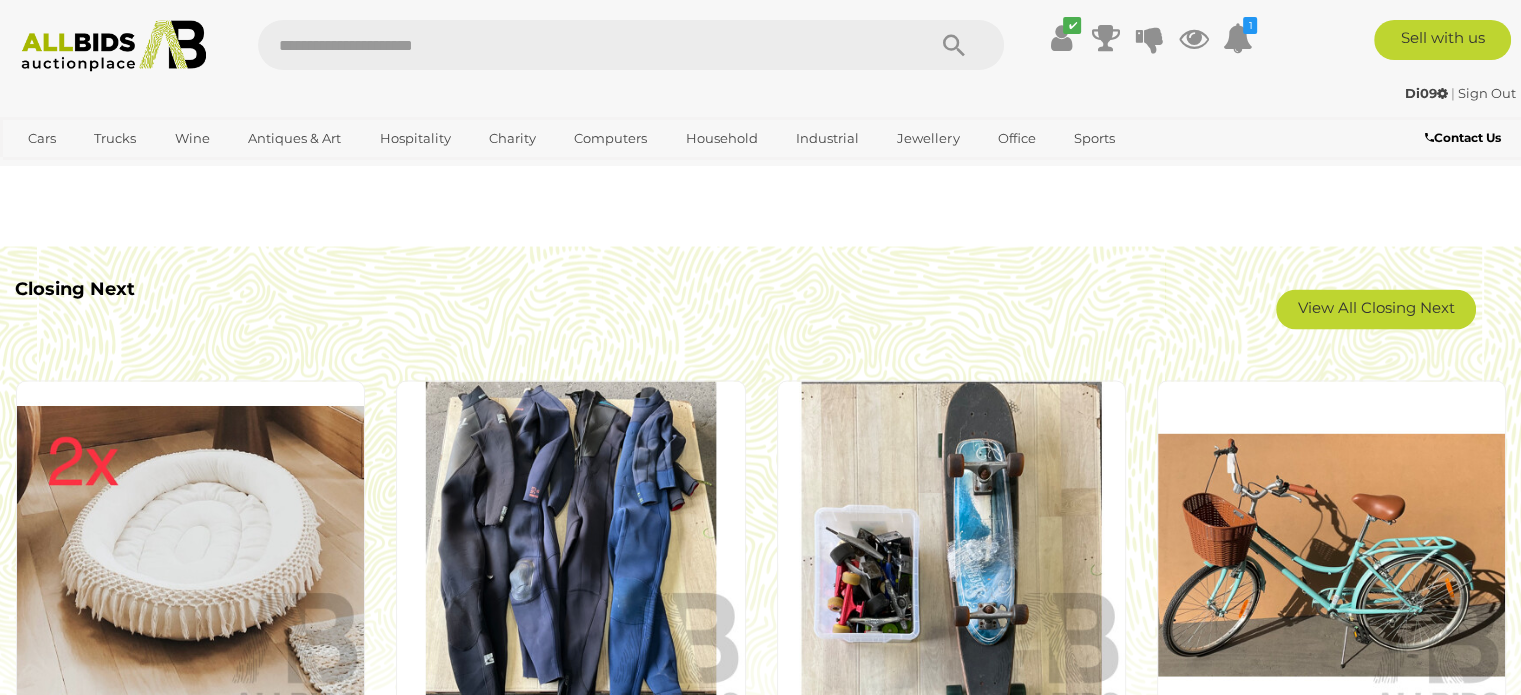 scroll, scrollTop: 3900, scrollLeft: 0, axis: vertical 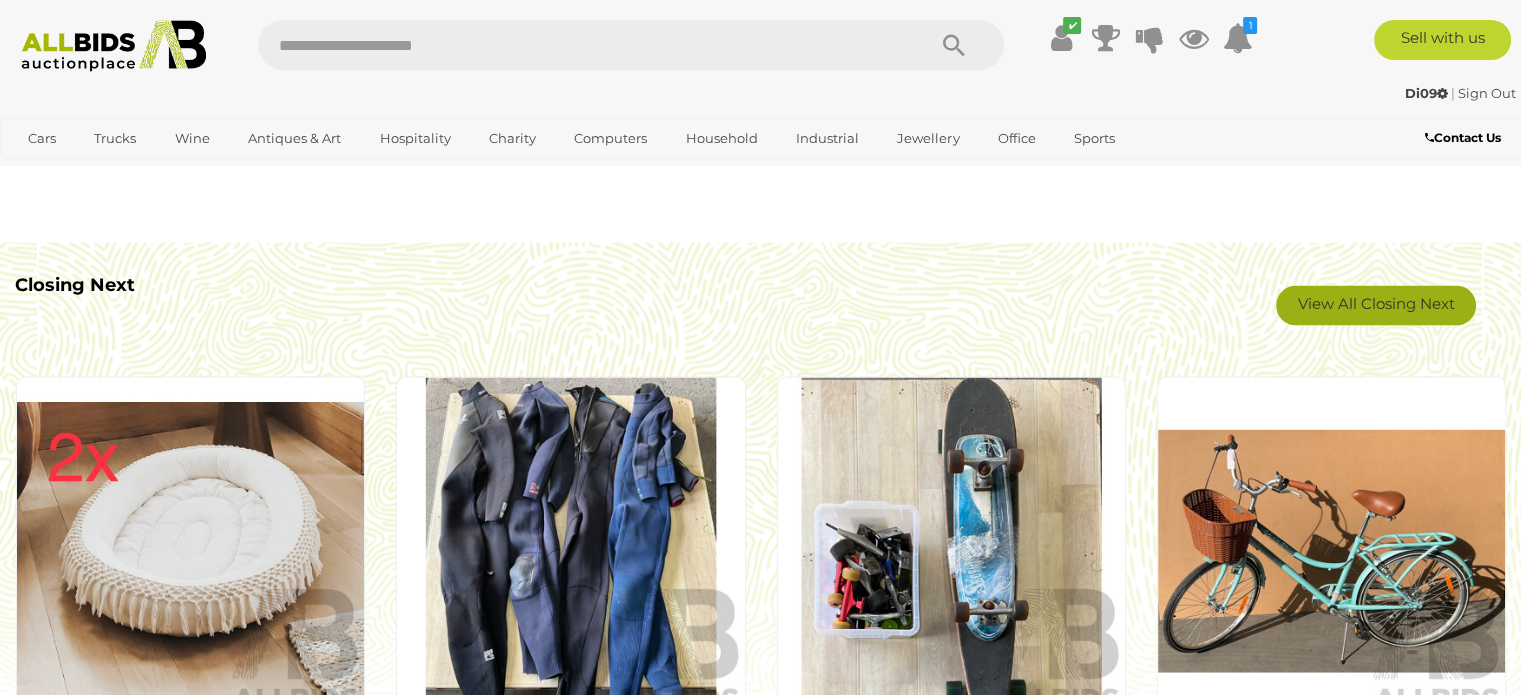click on "View All Closing Next" at bounding box center (1376, 306) 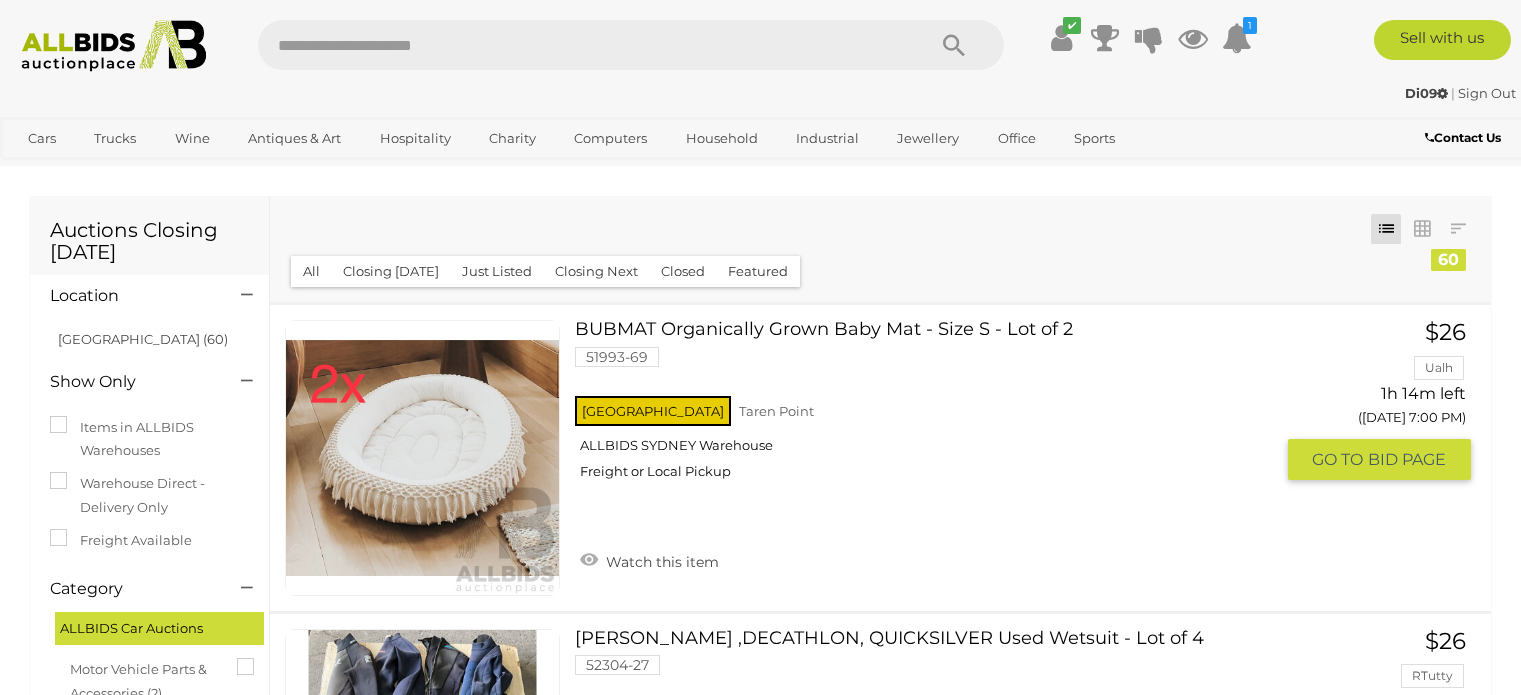 scroll, scrollTop: 0, scrollLeft: 0, axis: both 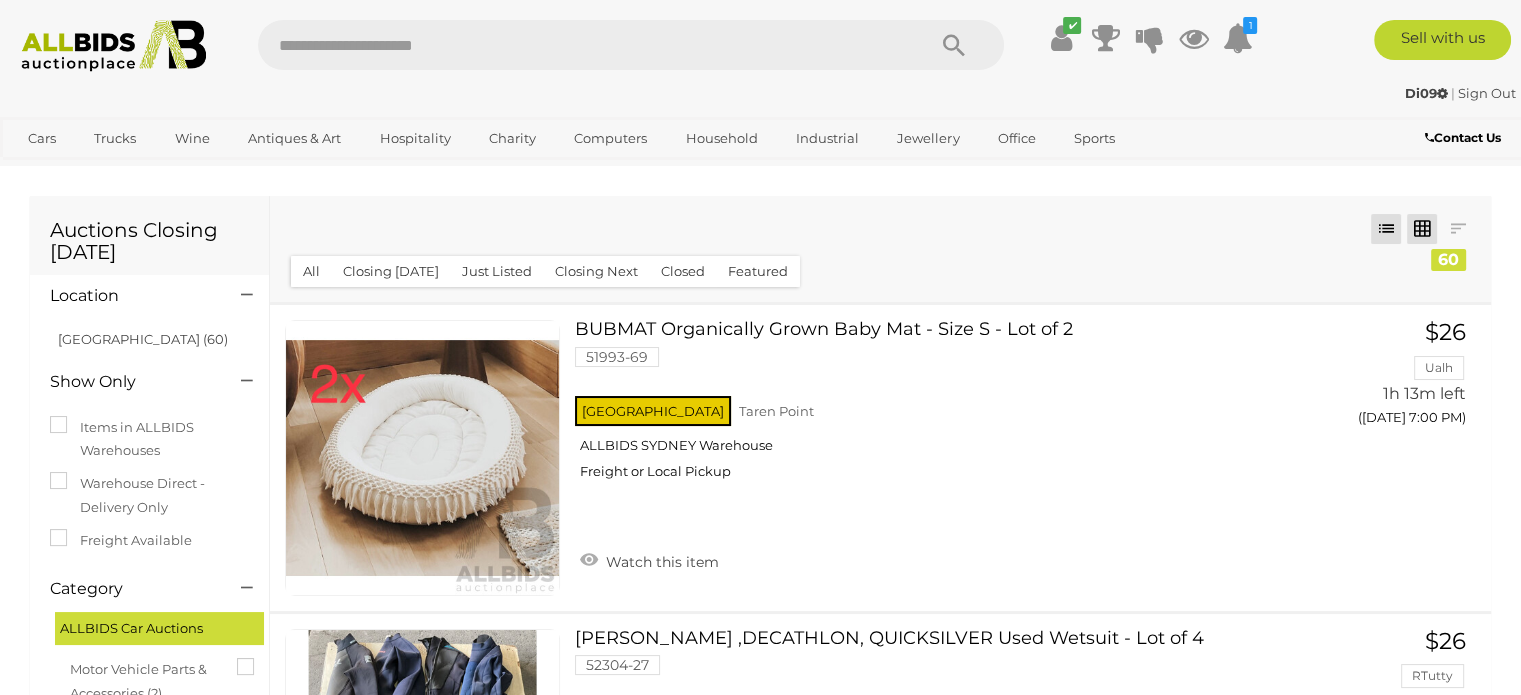 click at bounding box center (1422, 229) 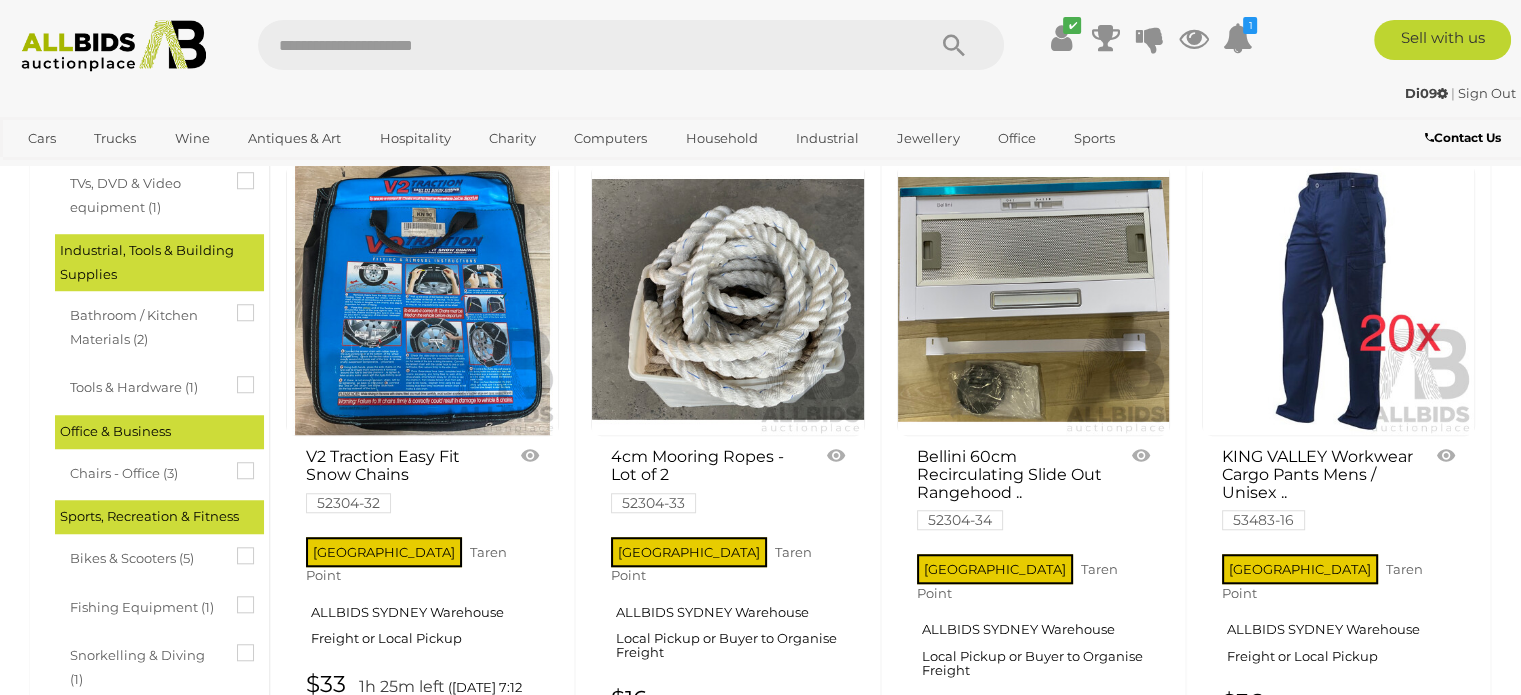 scroll, scrollTop: 1502, scrollLeft: 0, axis: vertical 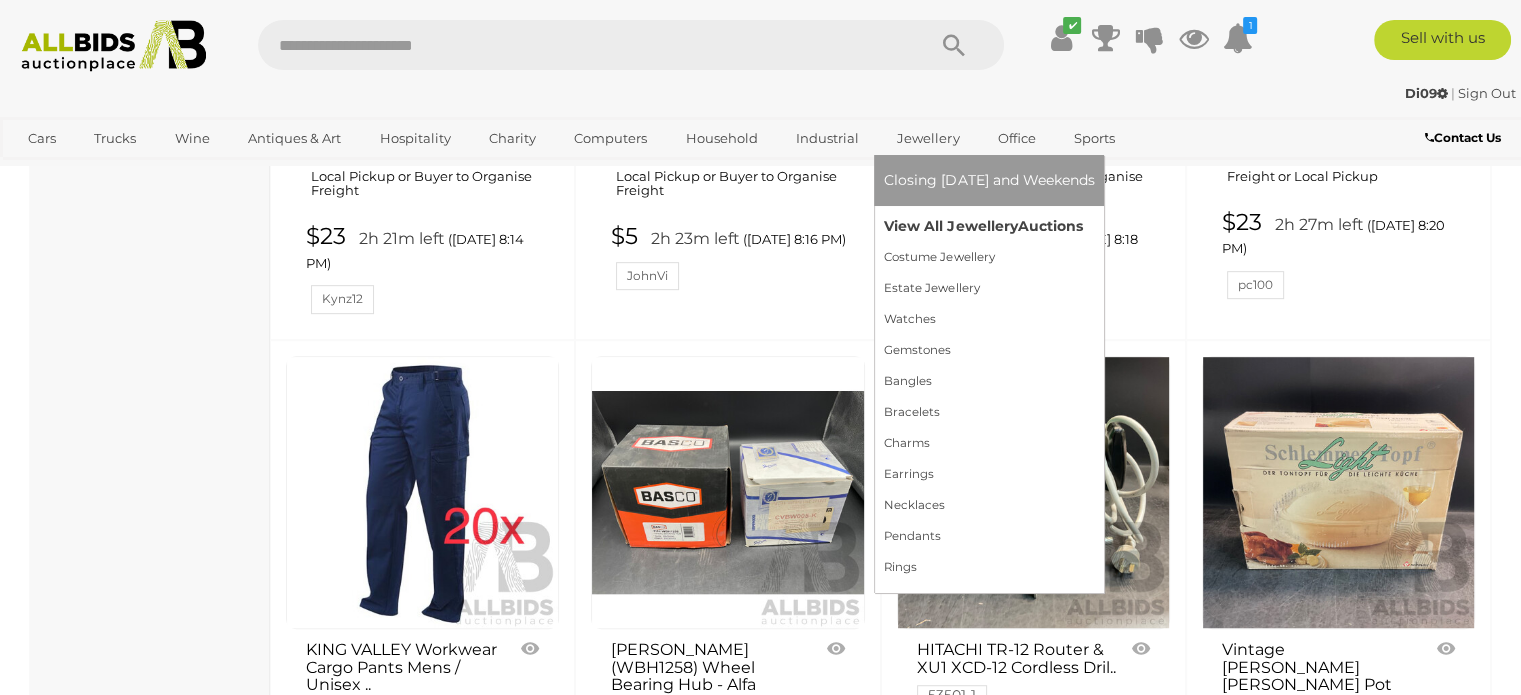 click on "View All Jewellery  Auctions" at bounding box center [989, 226] 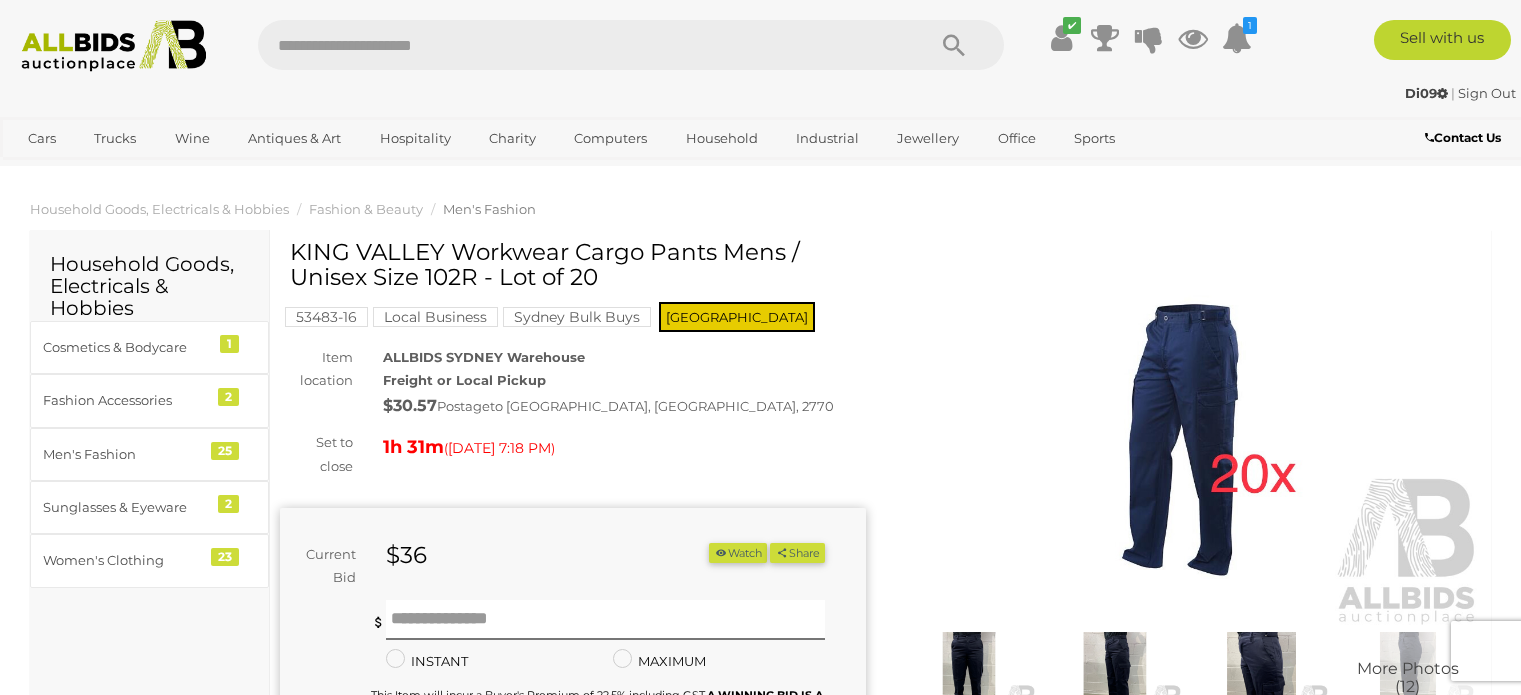 scroll, scrollTop: 0, scrollLeft: 0, axis: both 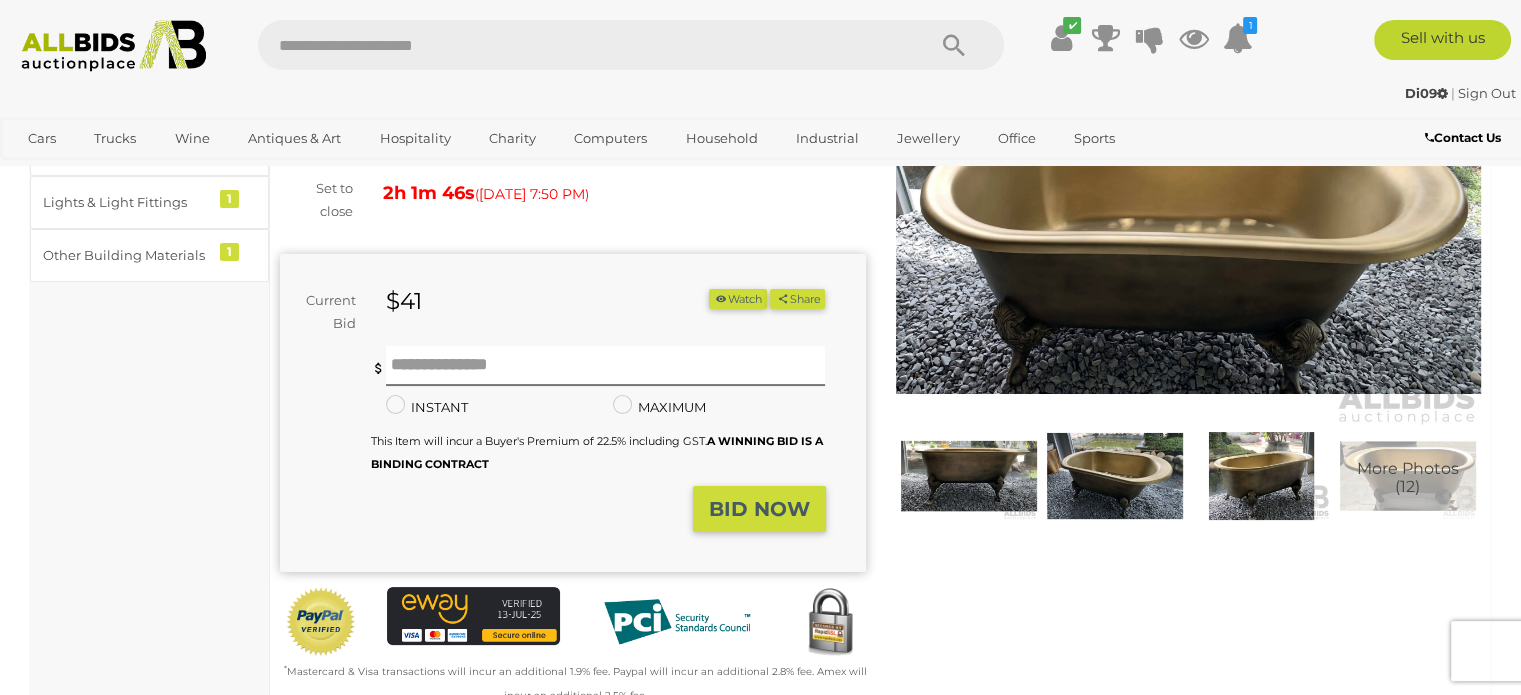 click at bounding box center [1115, 476] 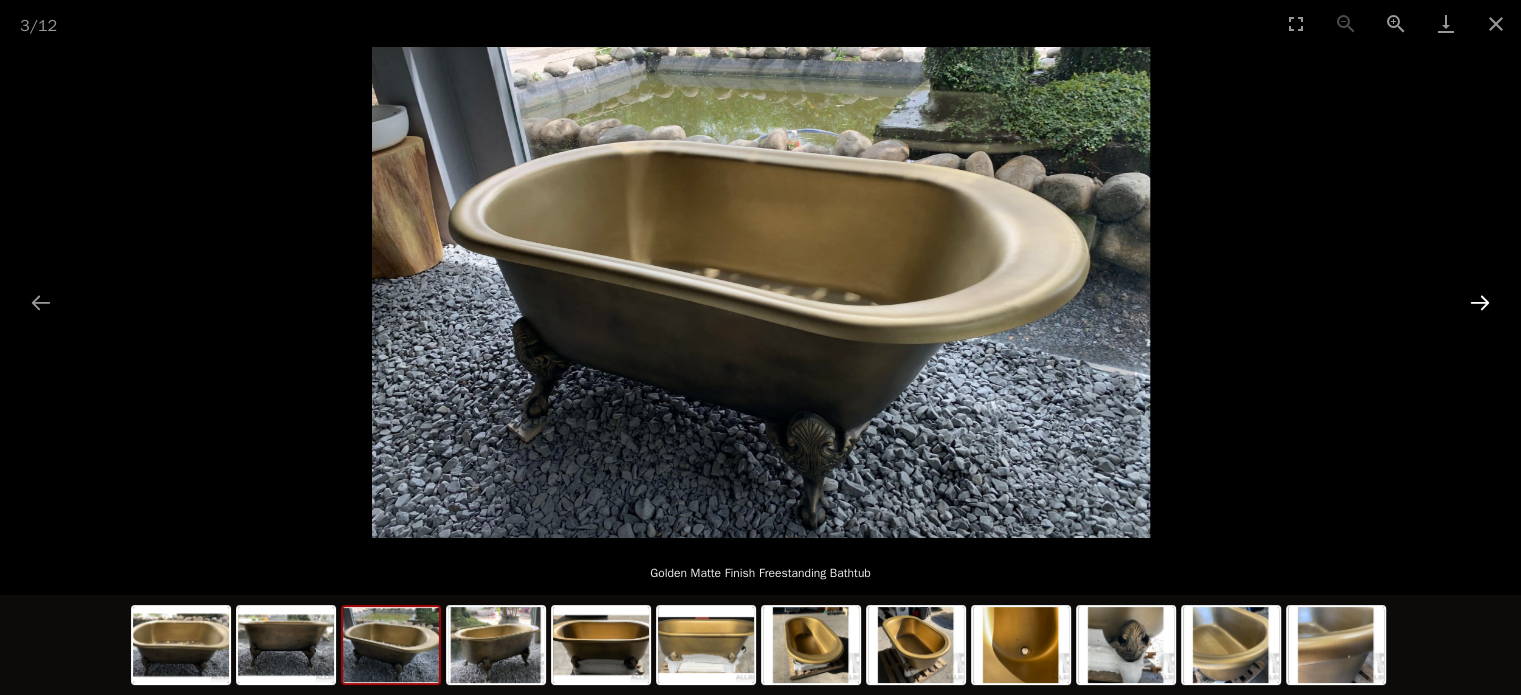 click at bounding box center [1480, 302] 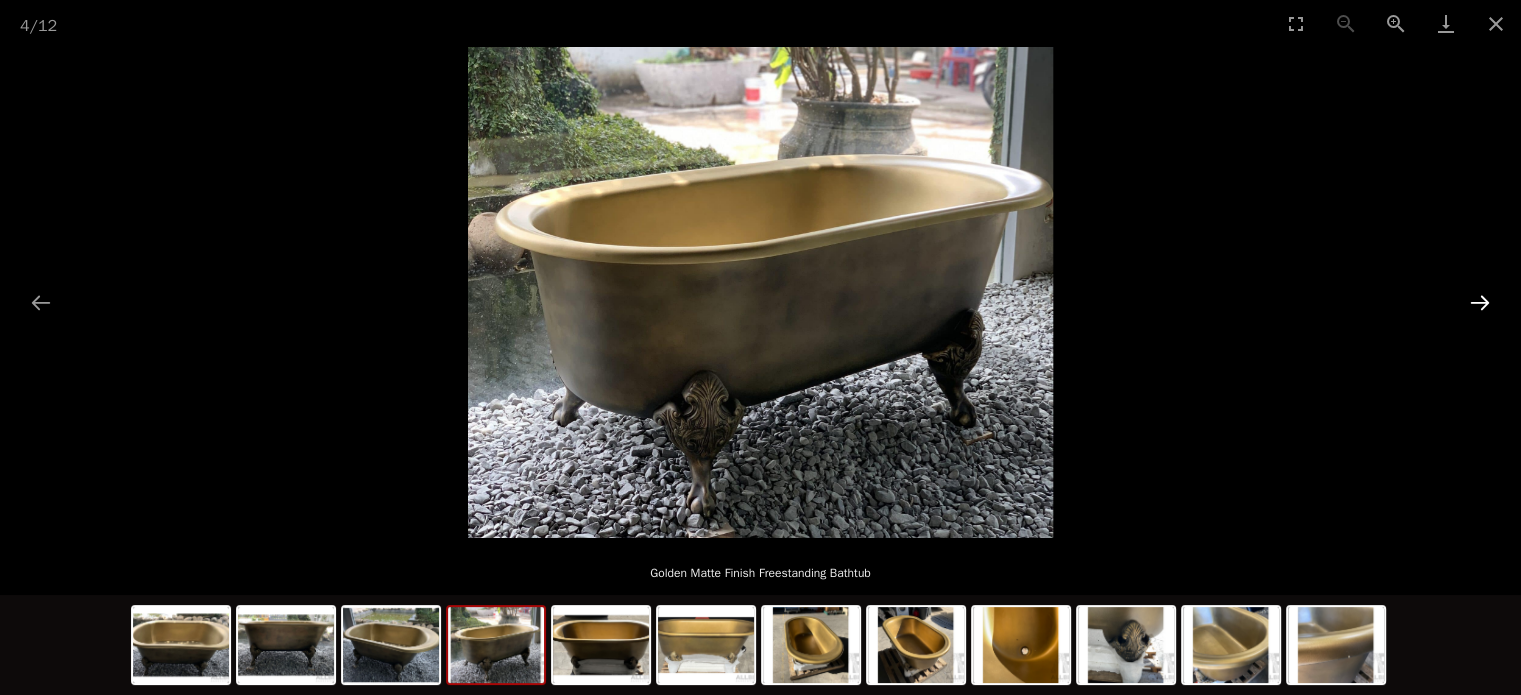 click at bounding box center [1480, 302] 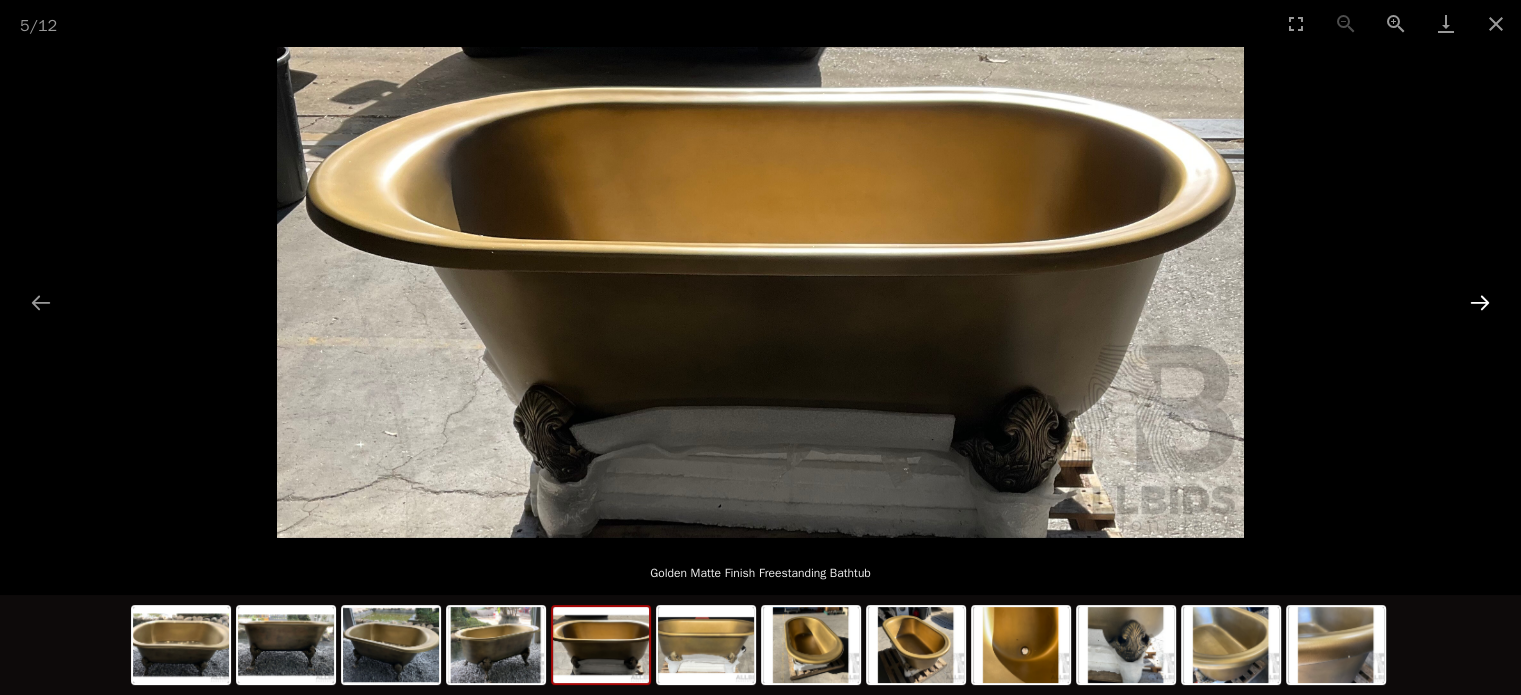 click at bounding box center (1480, 302) 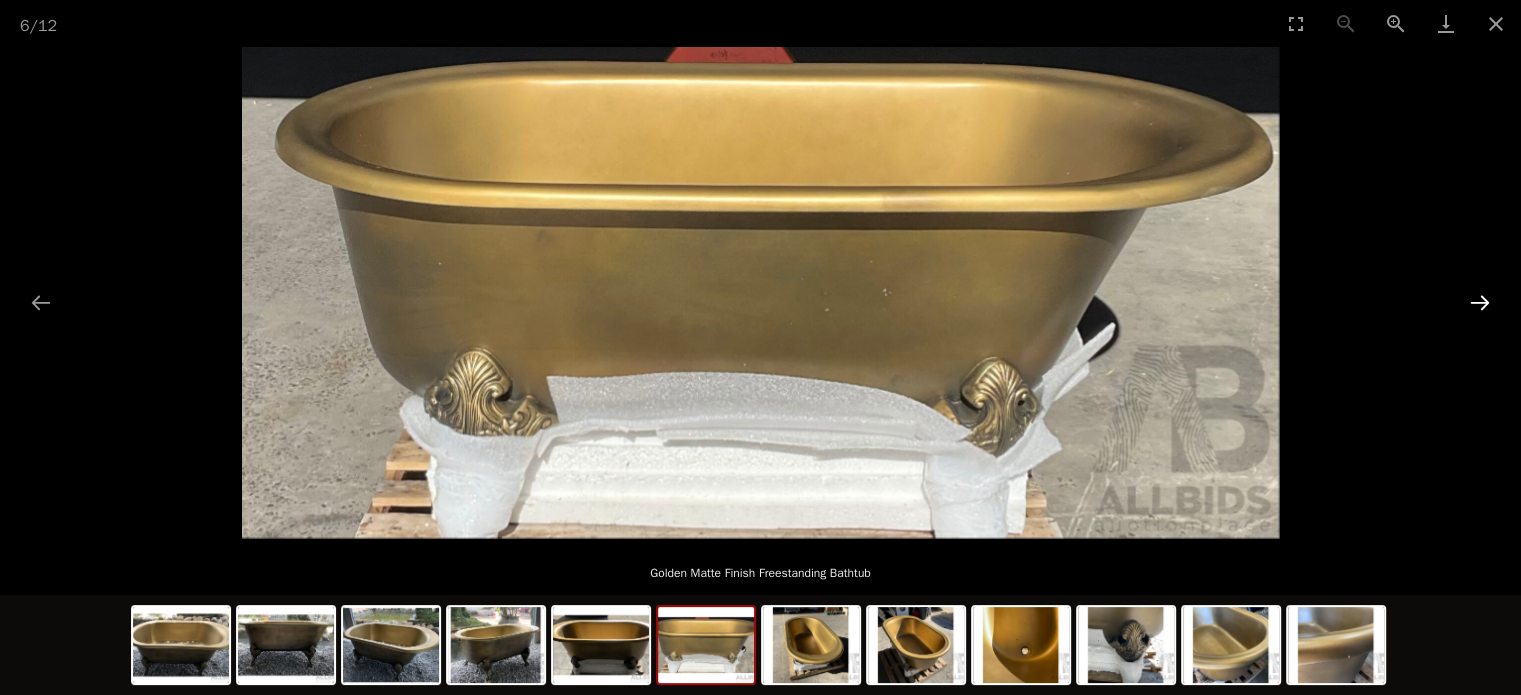 click at bounding box center [1480, 302] 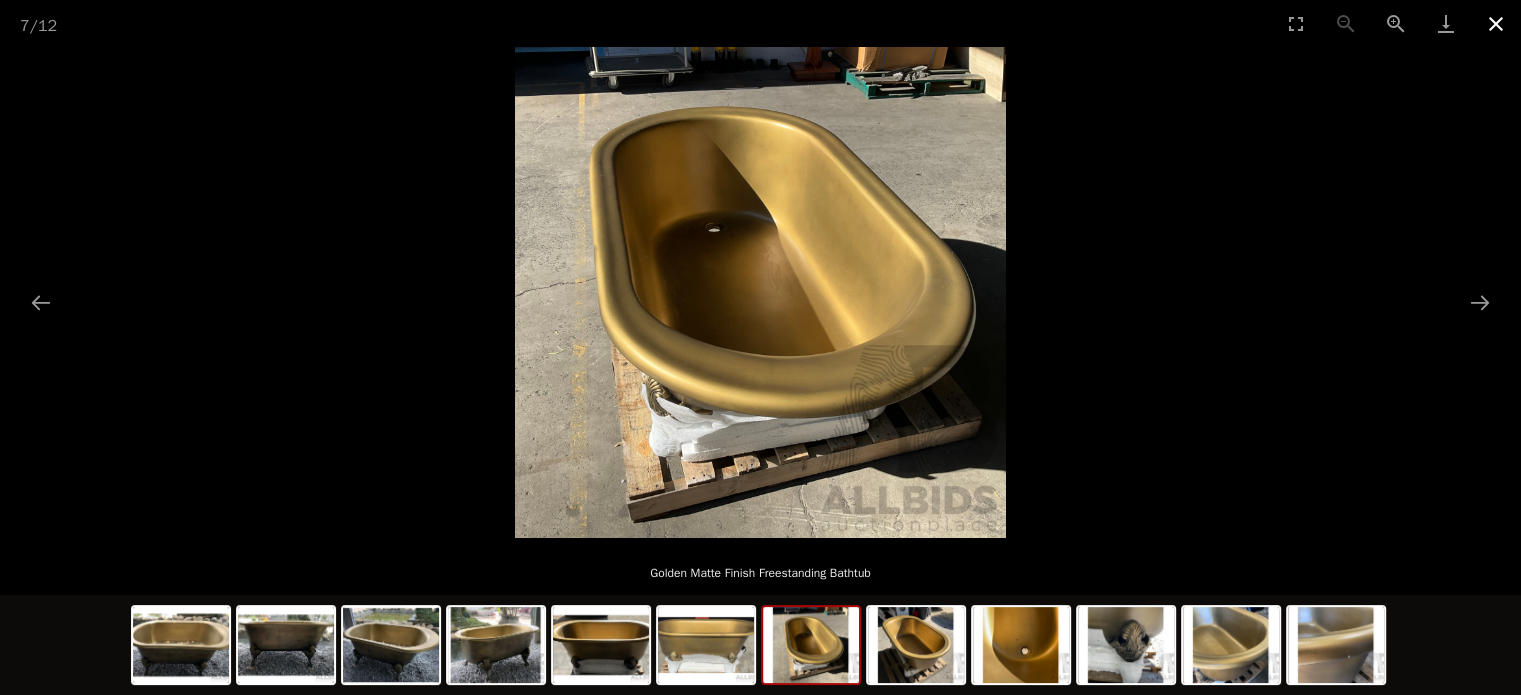 click at bounding box center [1496, 23] 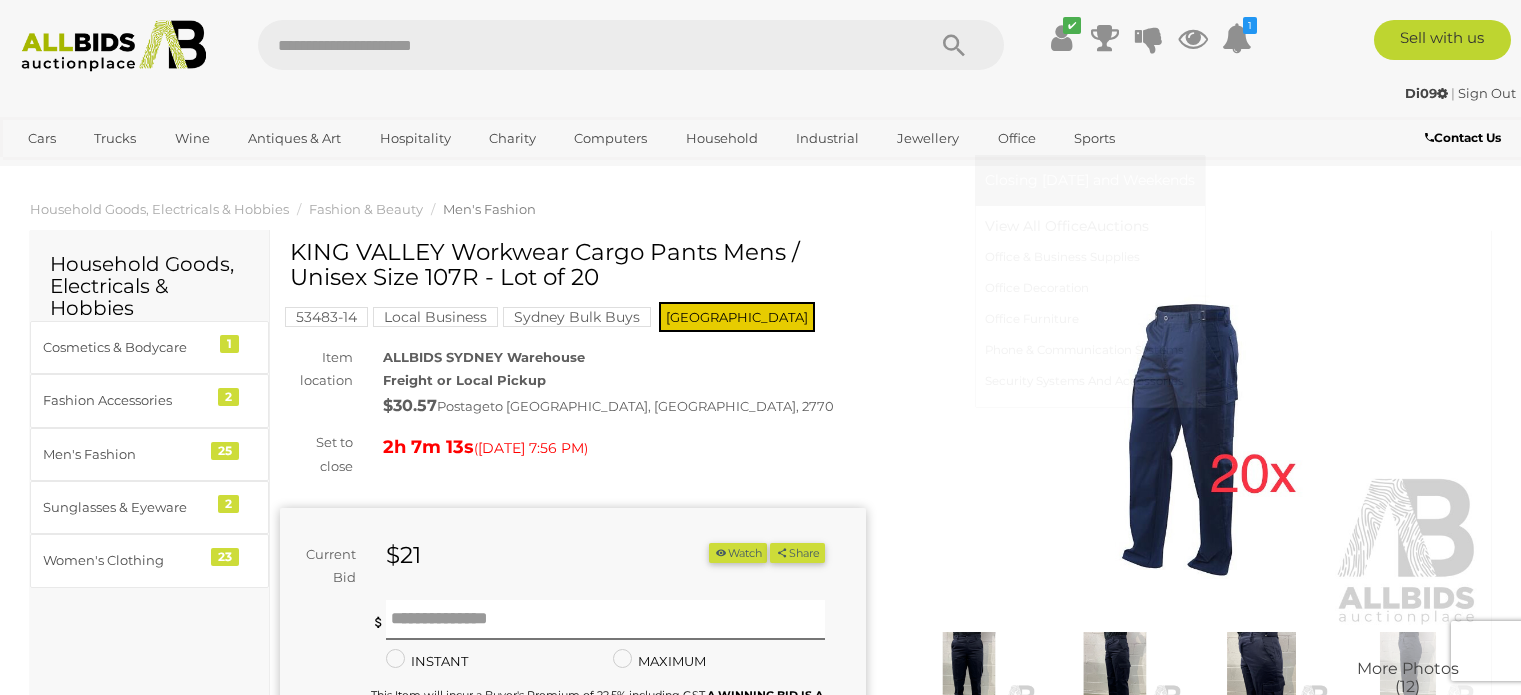 scroll, scrollTop: 0, scrollLeft: 0, axis: both 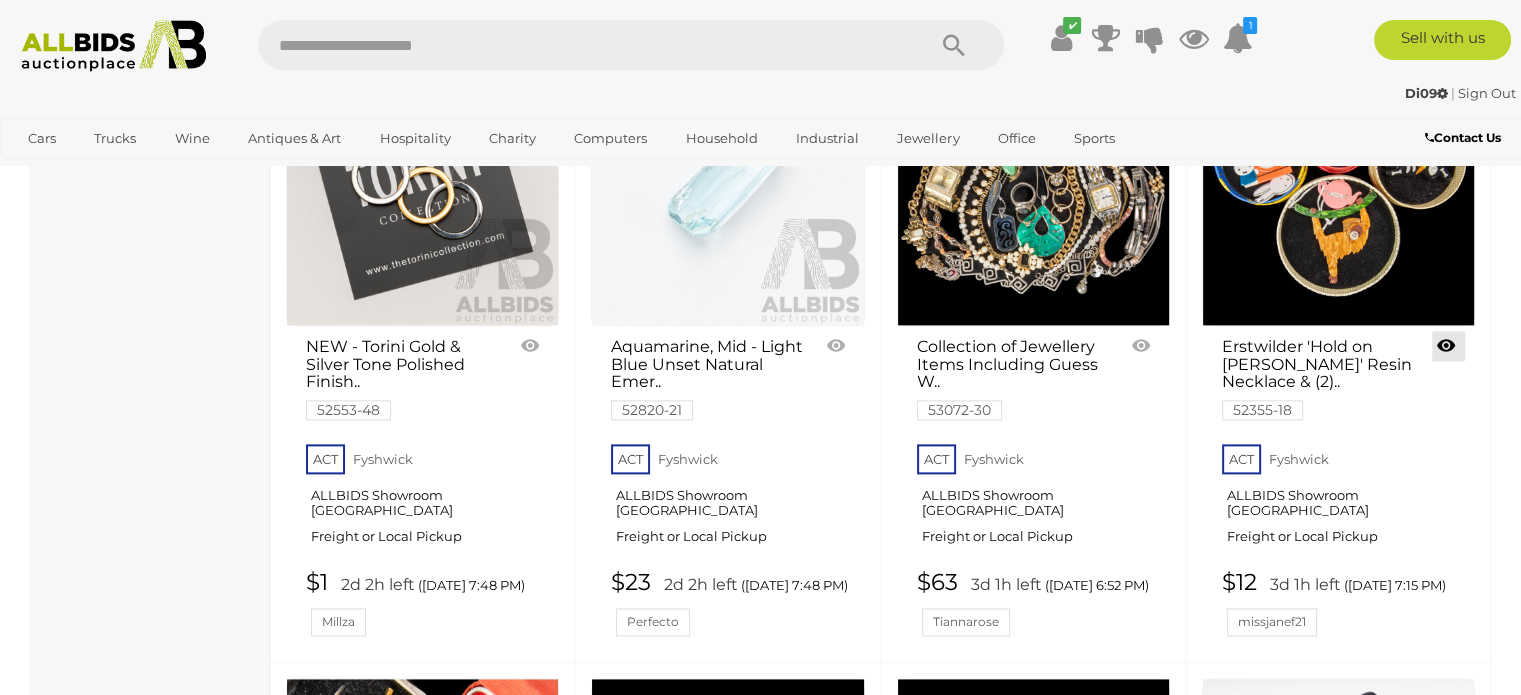 click at bounding box center [1448, 346] 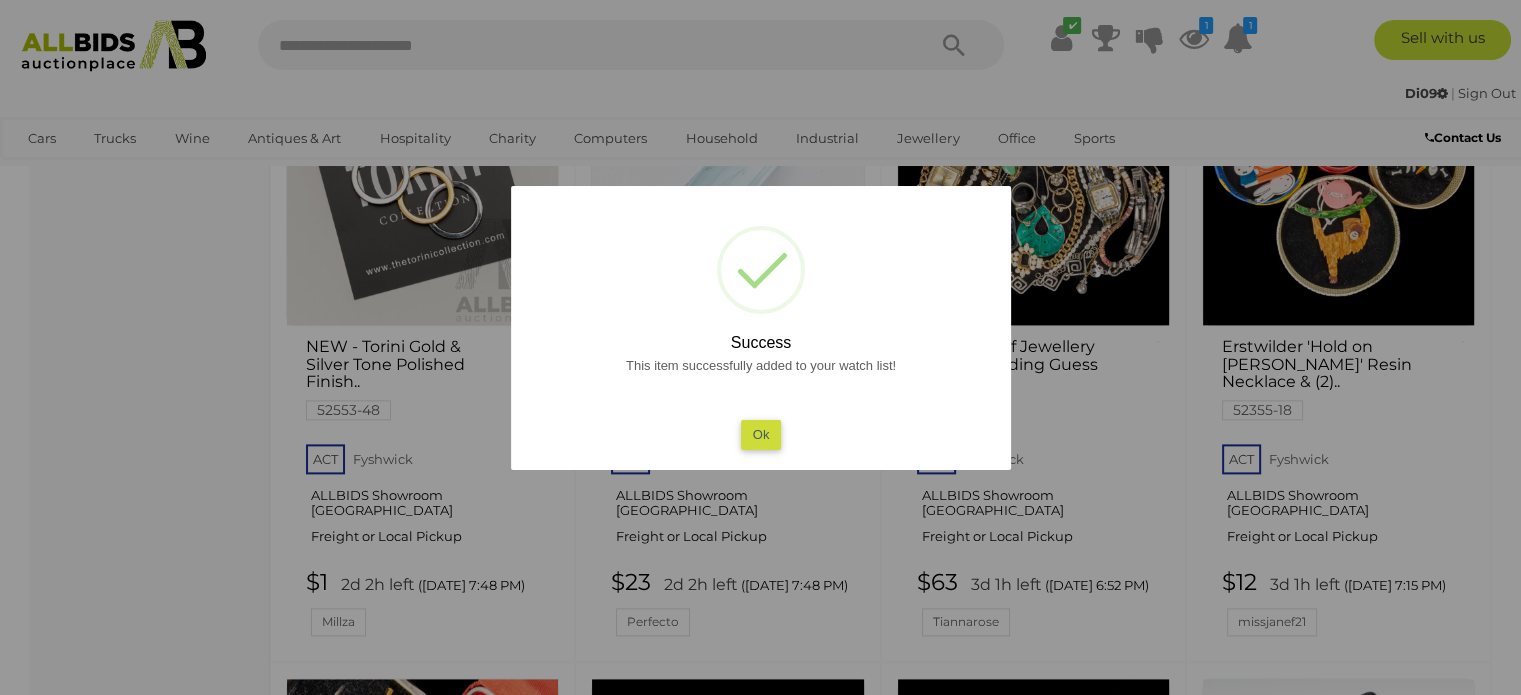 click on "Ok" at bounding box center (760, 434) 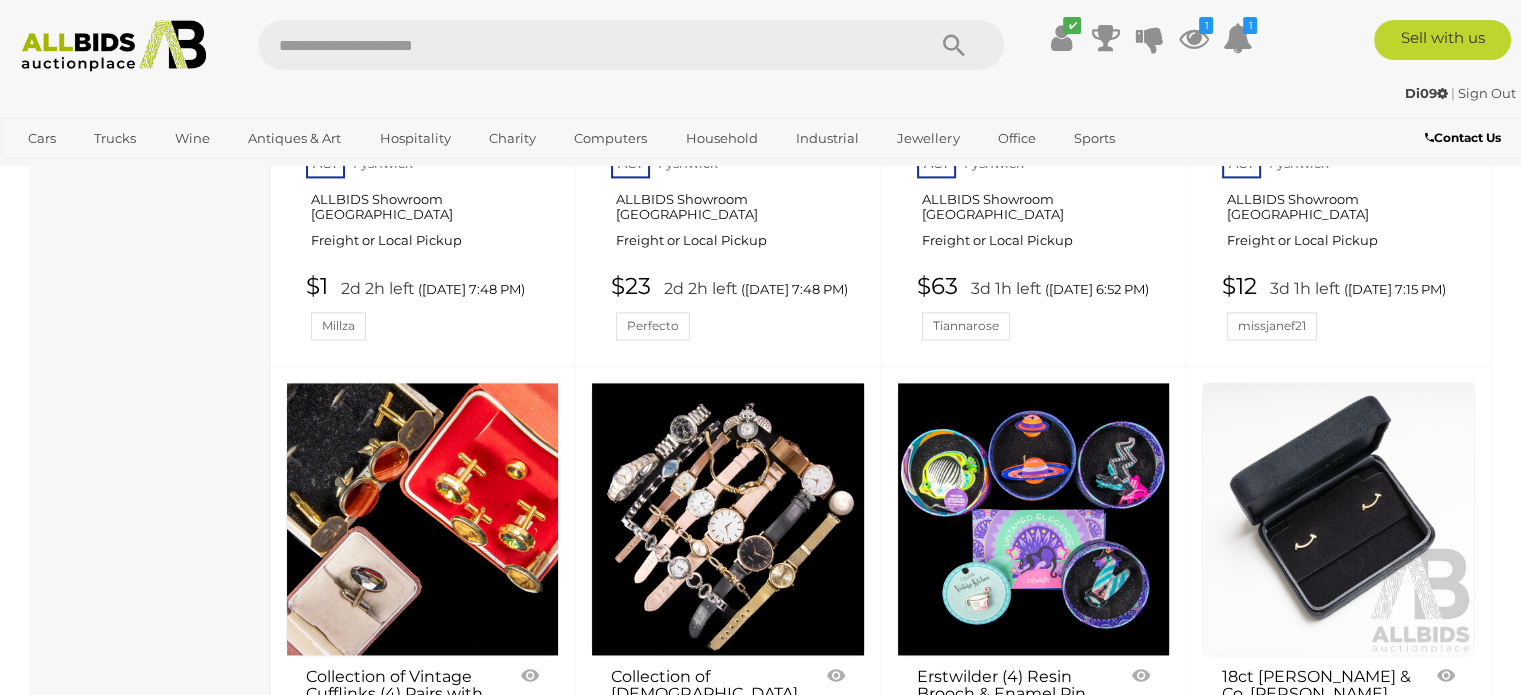 scroll, scrollTop: 10500, scrollLeft: 0, axis: vertical 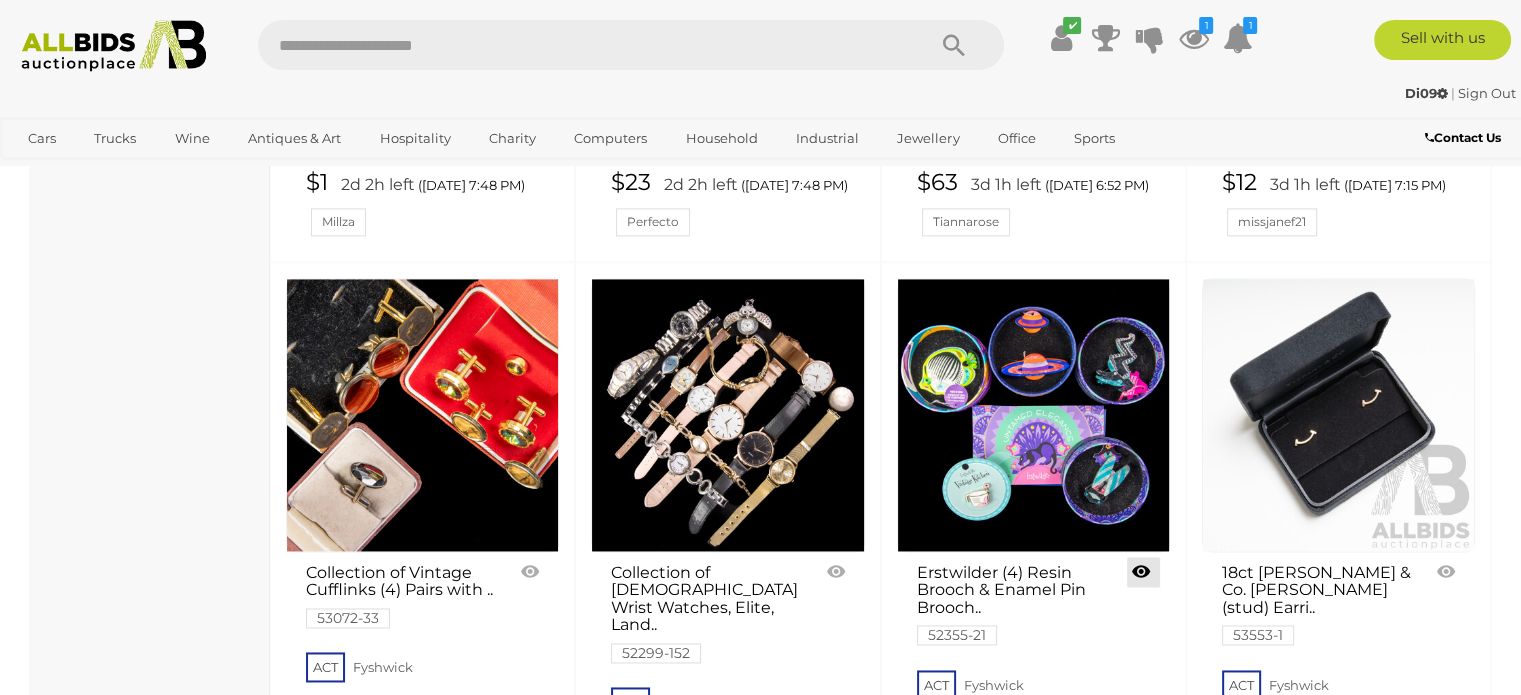 click at bounding box center [1143, 572] 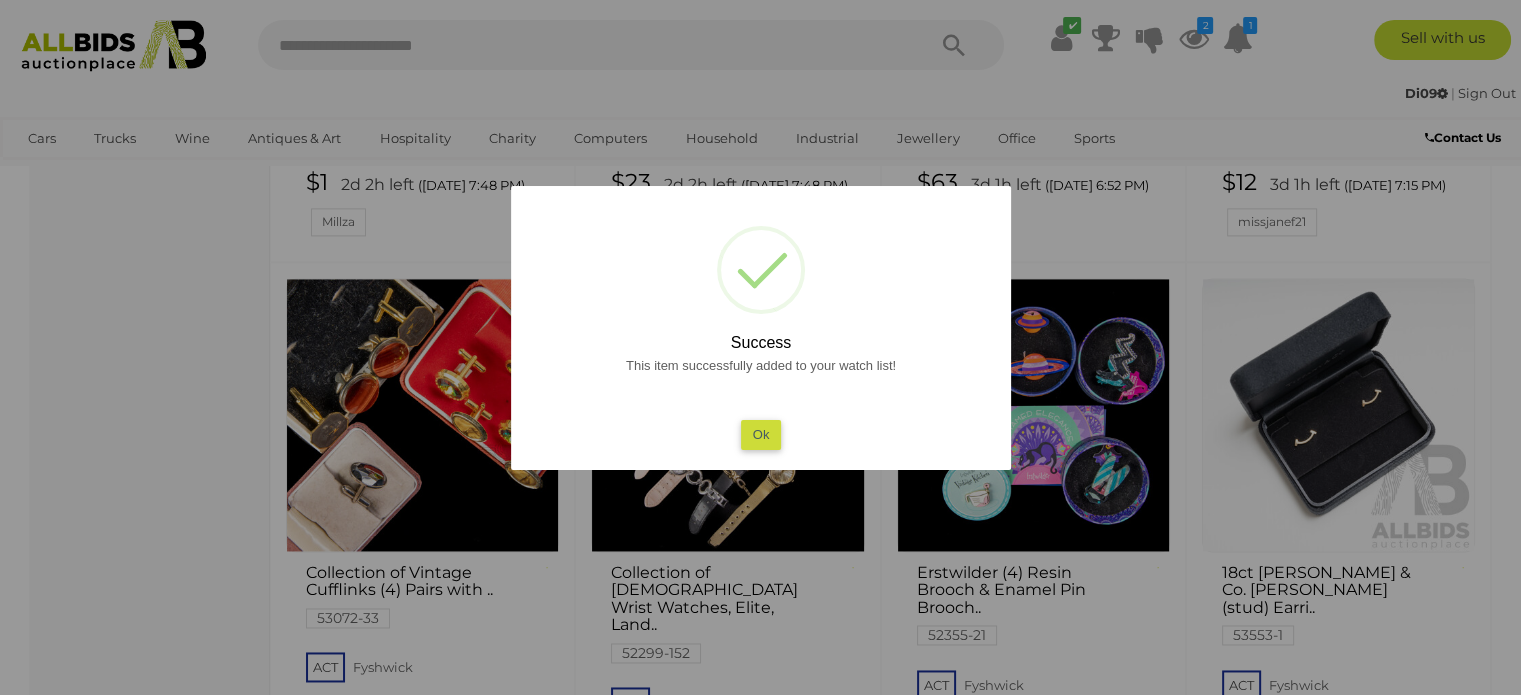 click on "Ok" at bounding box center [760, 434] 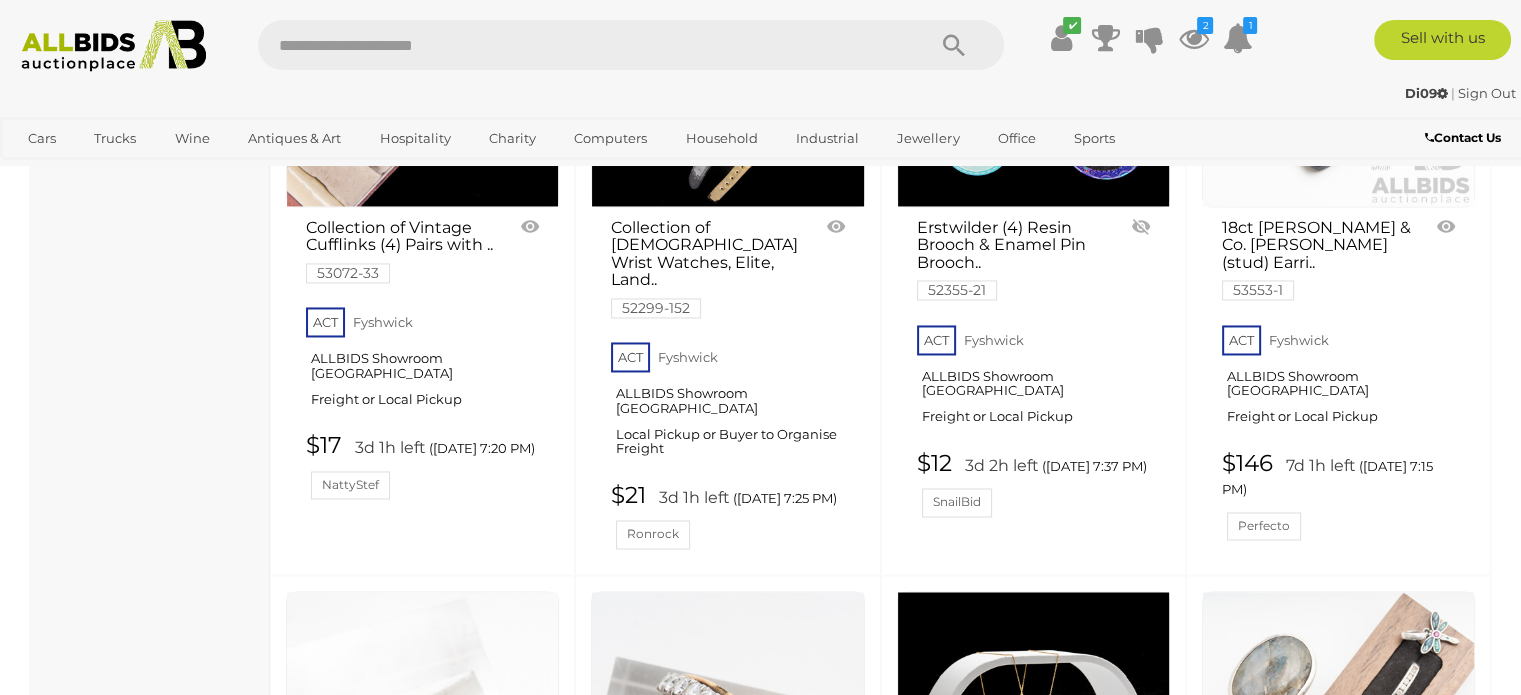 scroll, scrollTop: 10700, scrollLeft: 0, axis: vertical 